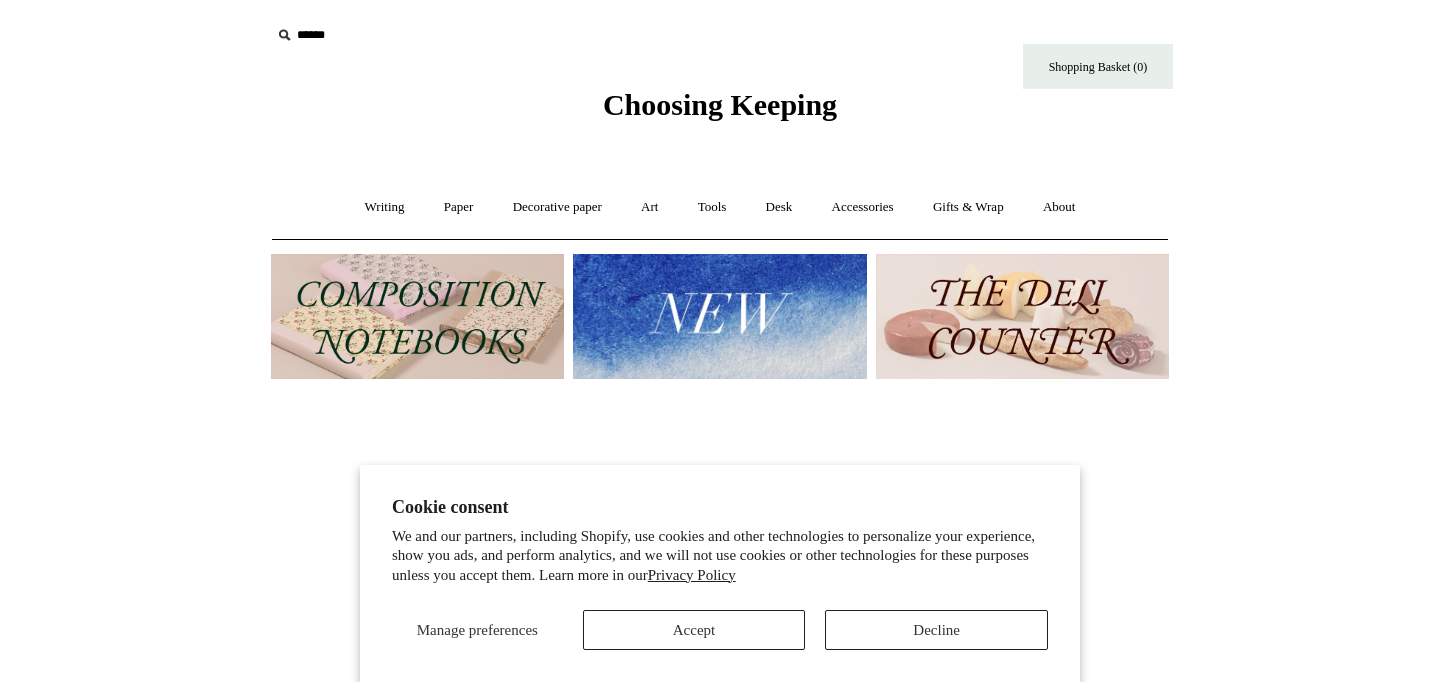scroll, scrollTop: 0, scrollLeft: 0, axis: both 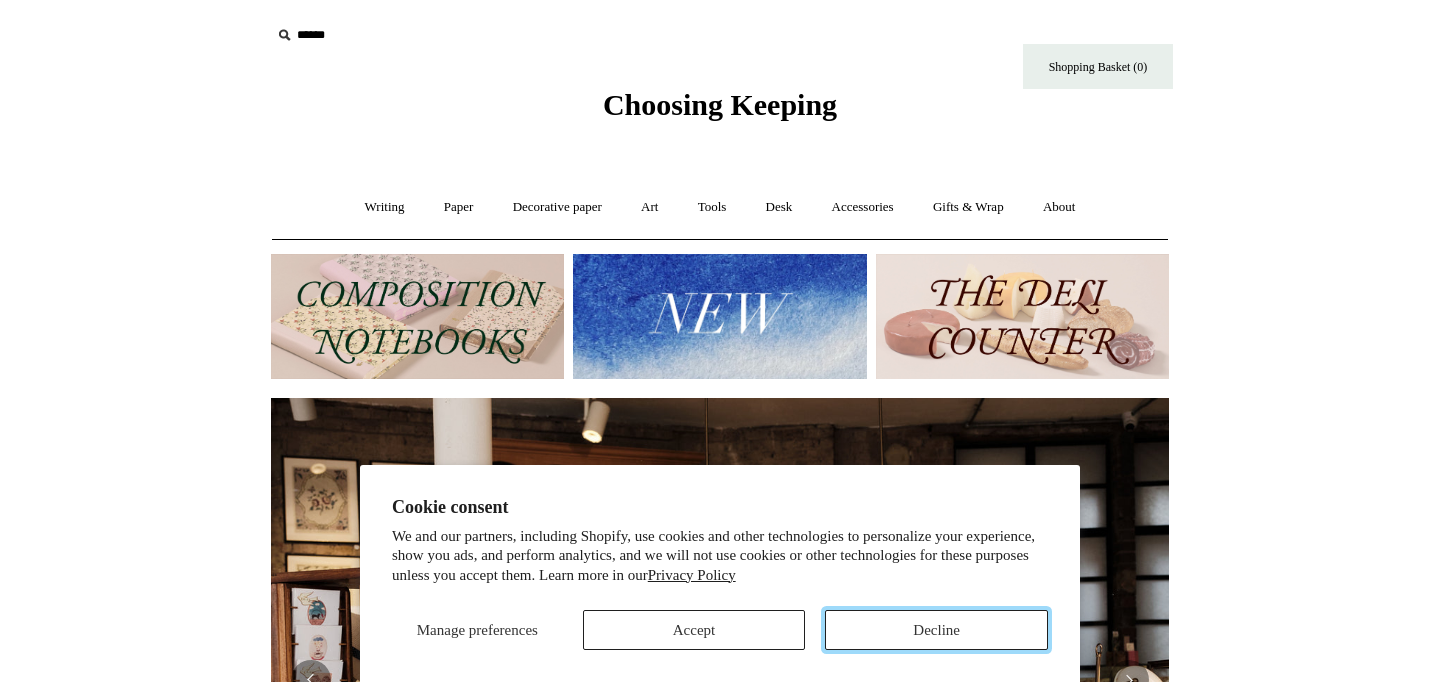 click on "Decline" at bounding box center (936, 630) 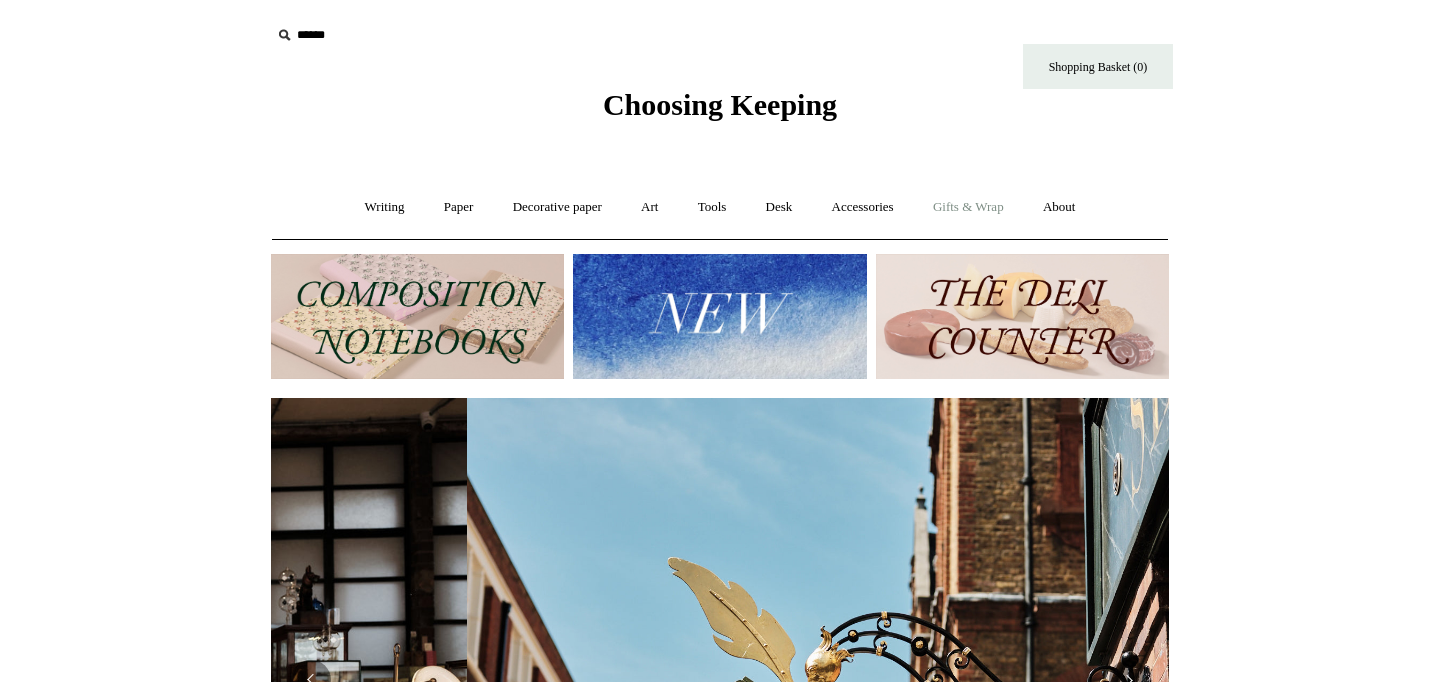 scroll, scrollTop: 0, scrollLeft: 898, axis: horizontal 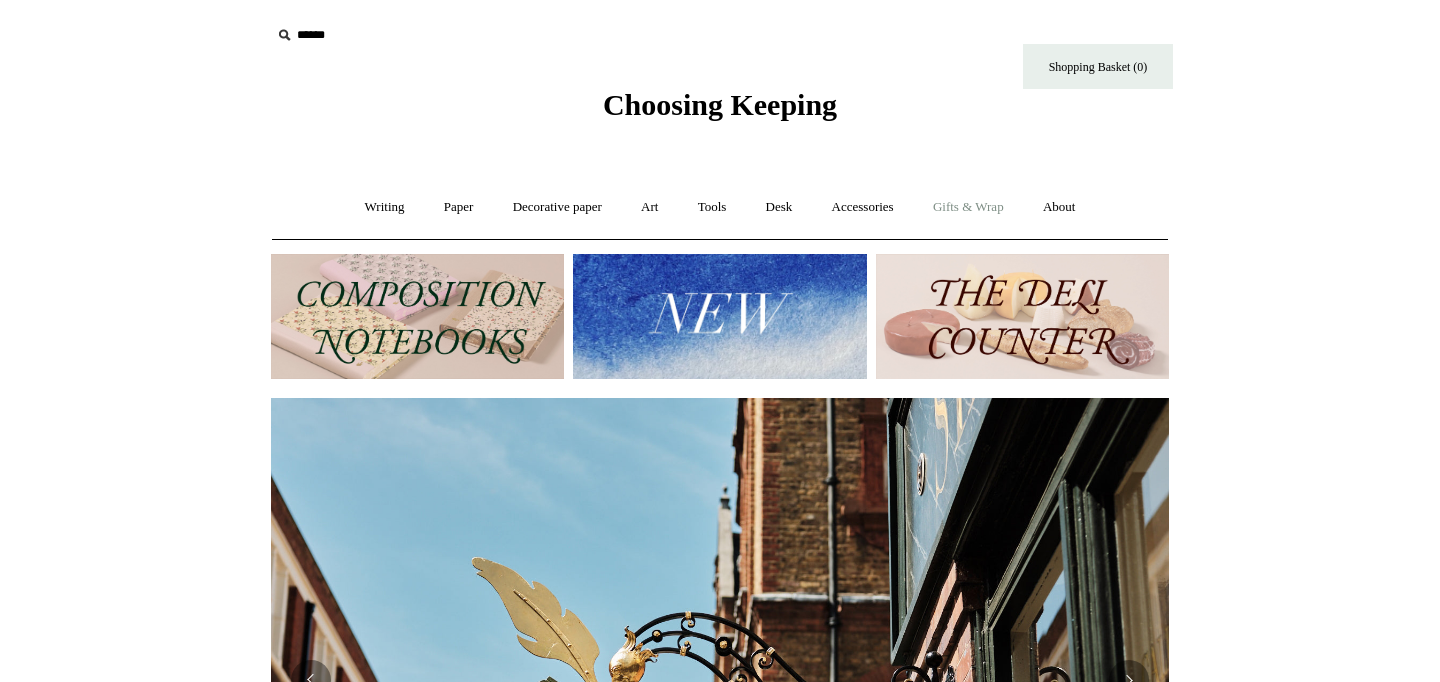 click on "Gifts & Wrap +" at bounding box center (968, 207) 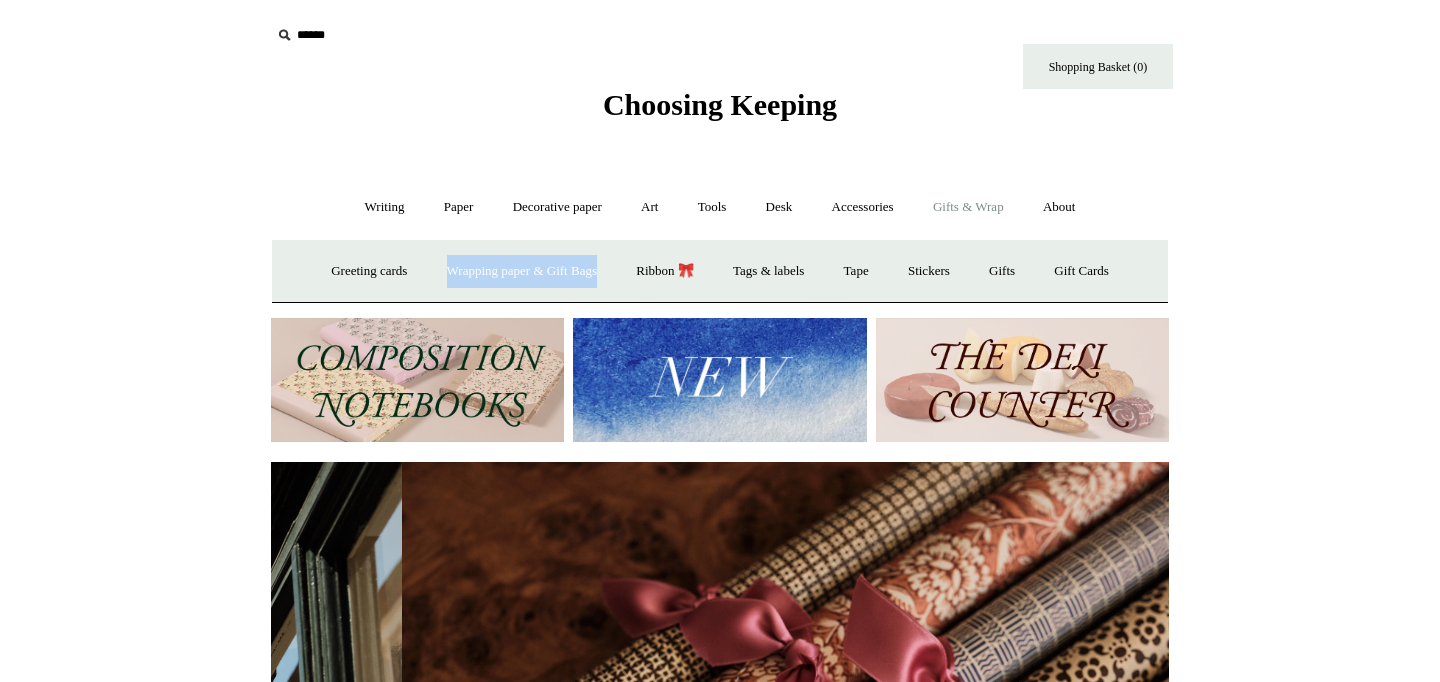 scroll, scrollTop: 0, scrollLeft: 1796, axis: horizontal 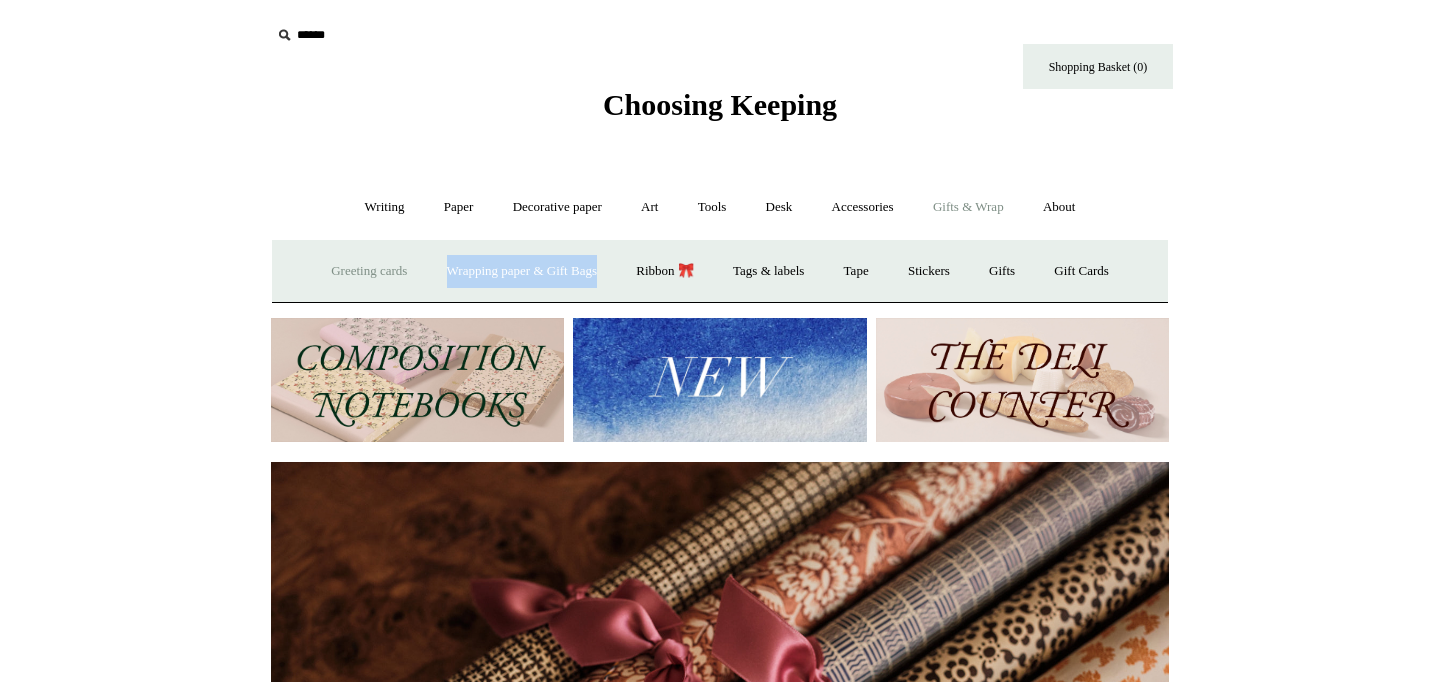 click on "Greeting cards +" at bounding box center [369, 271] 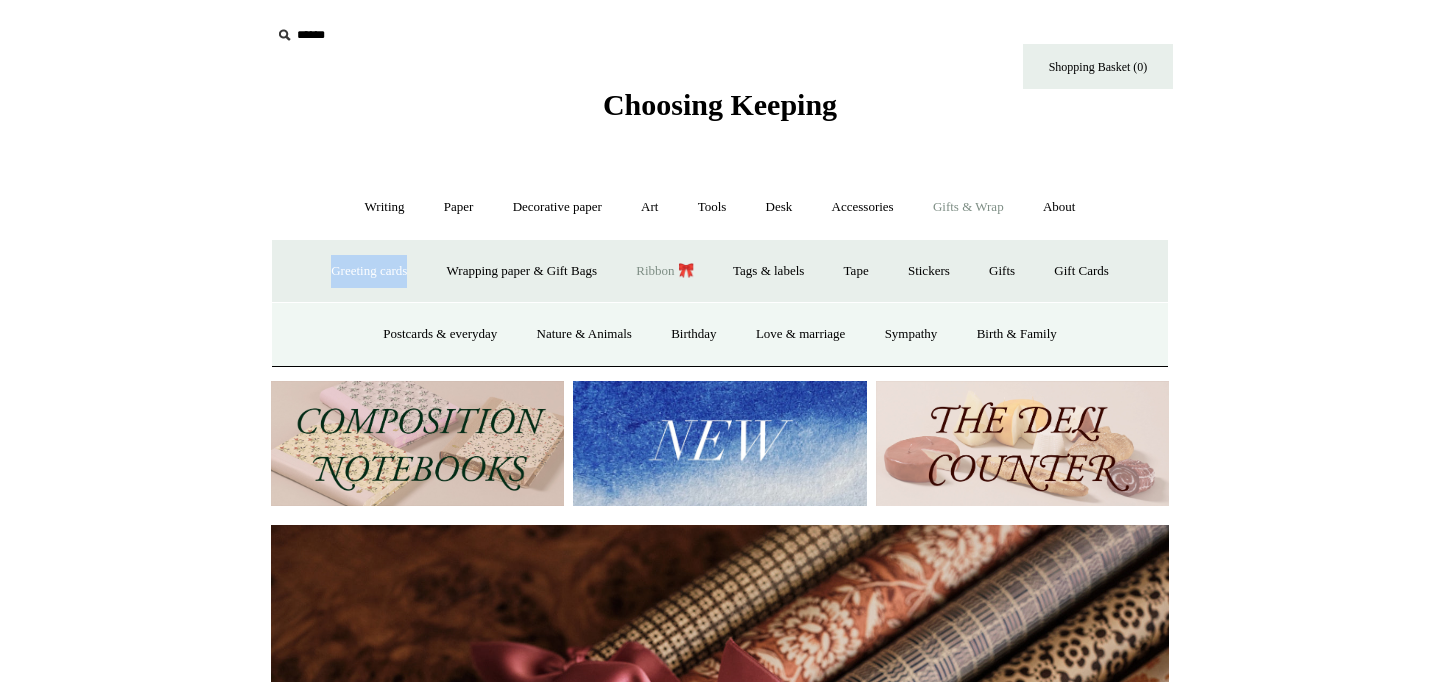 click on "Ribbon 🎀" at bounding box center [665, 271] 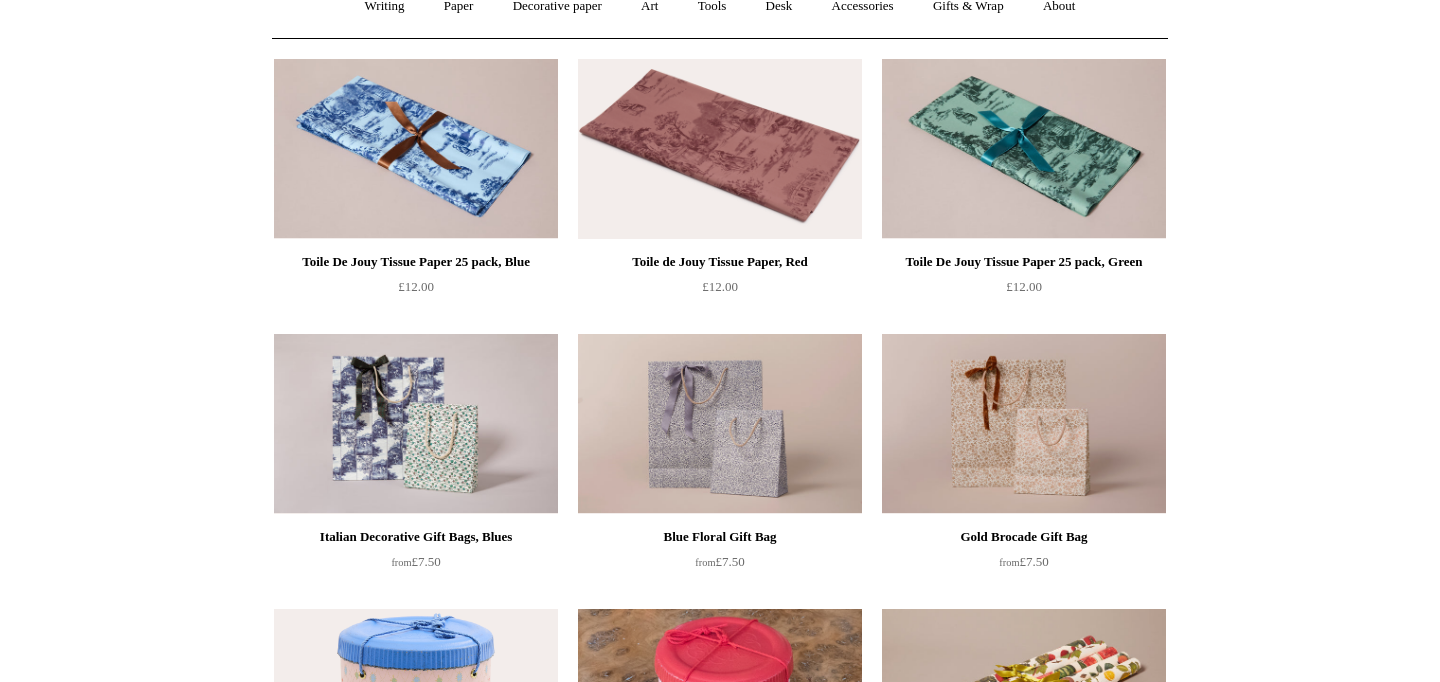 scroll, scrollTop: 412, scrollLeft: 0, axis: vertical 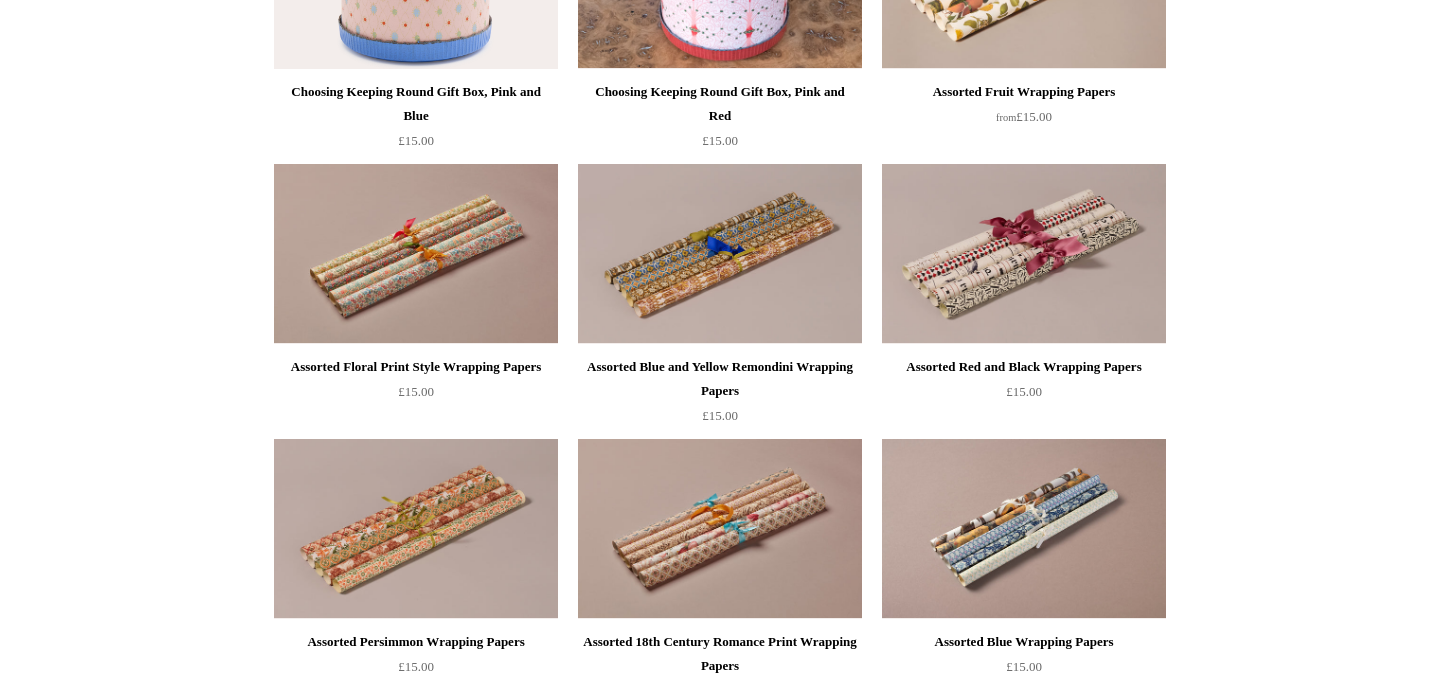 click on "Menu
Choosing Keeping
*
Shipping Information
Shopping Basket (0)
*
⤺
+ +" at bounding box center (720, 745) 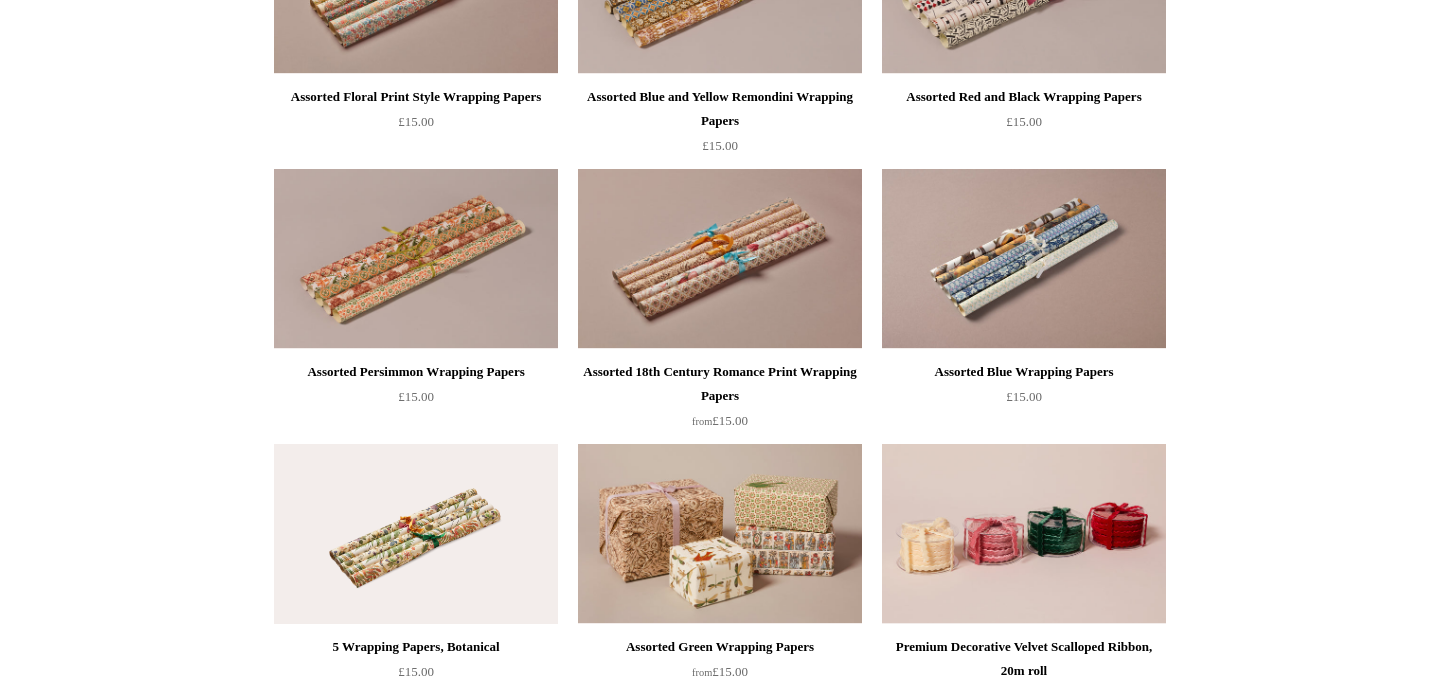 scroll, scrollTop: 1190, scrollLeft: 0, axis: vertical 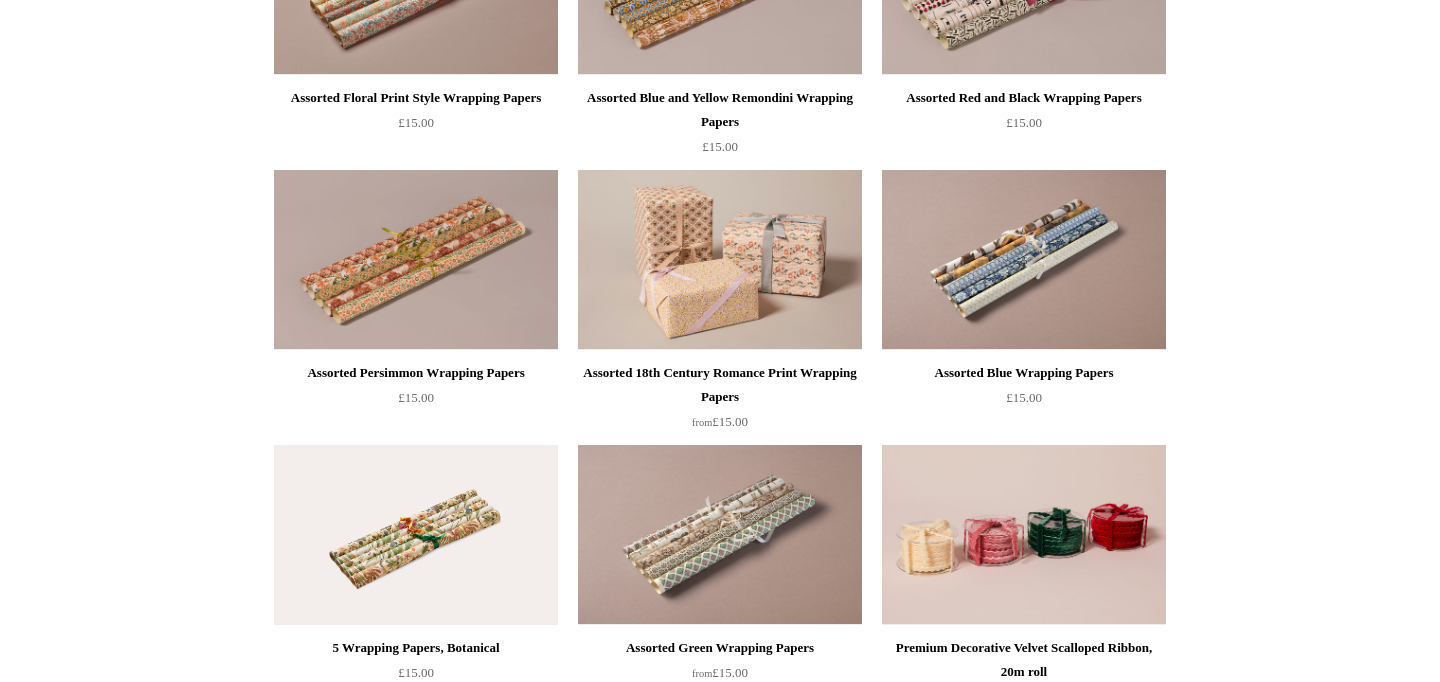 click at bounding box center [720, 260] 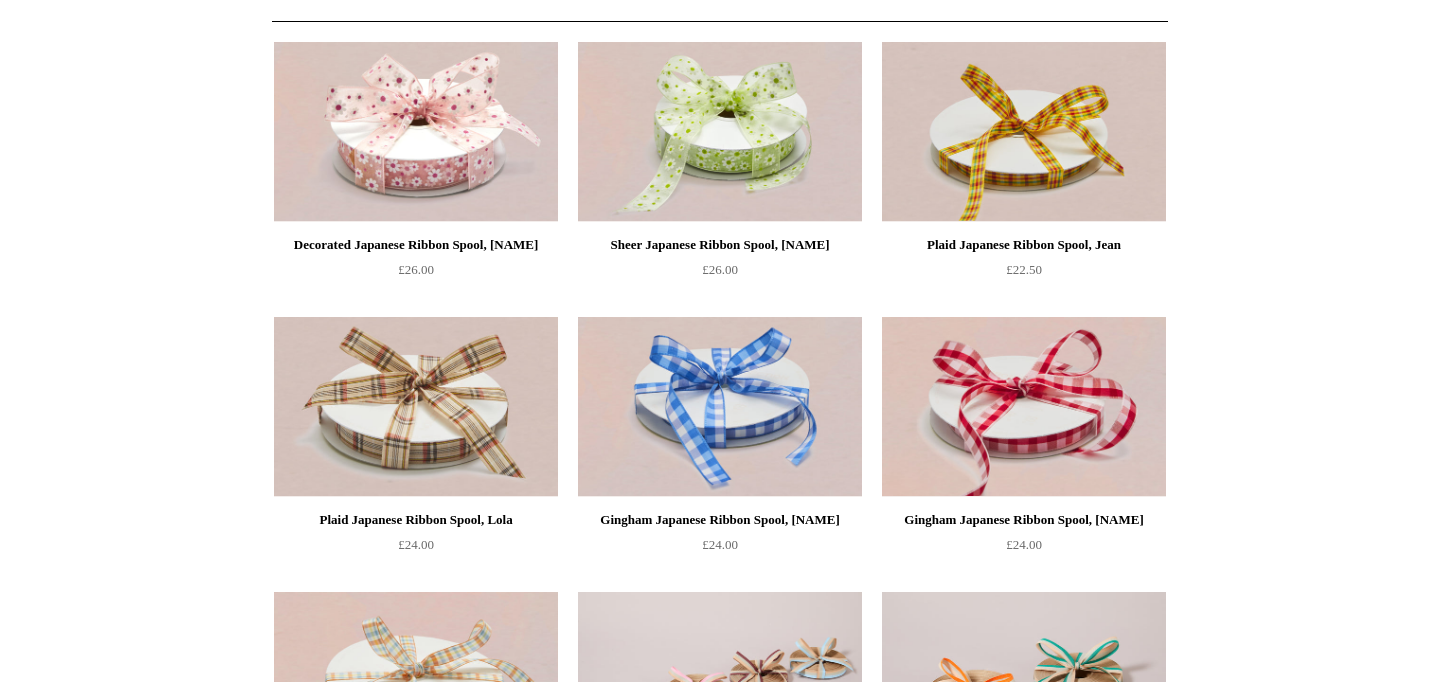 scroll, scrollTop: 0, scrollLeft: 0, axis: both 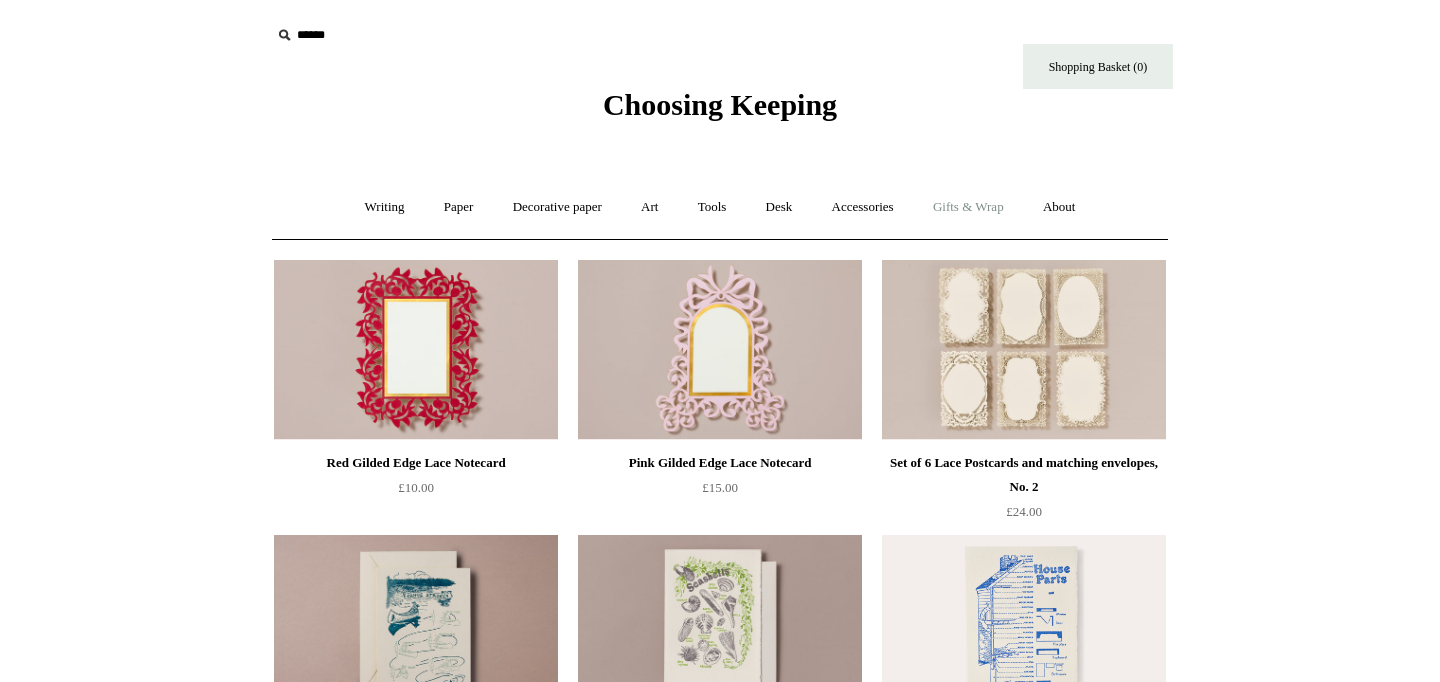 click on "Gifts & Wrap +" at bounding box center (968, 207) 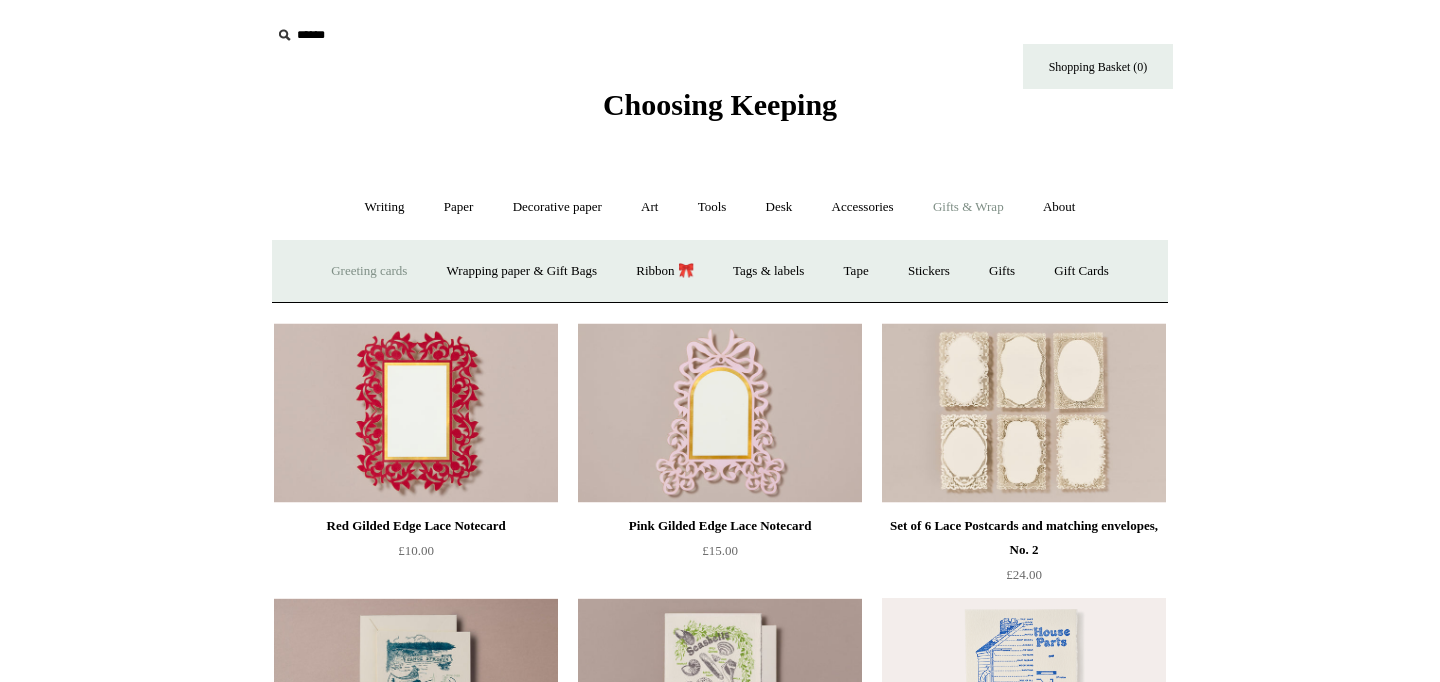 click on "Menu
Choosing Keeping
*
Shipping Information
Shopping Basket (0)
*
⤺
+ +" at bounding box center (720, 4585) 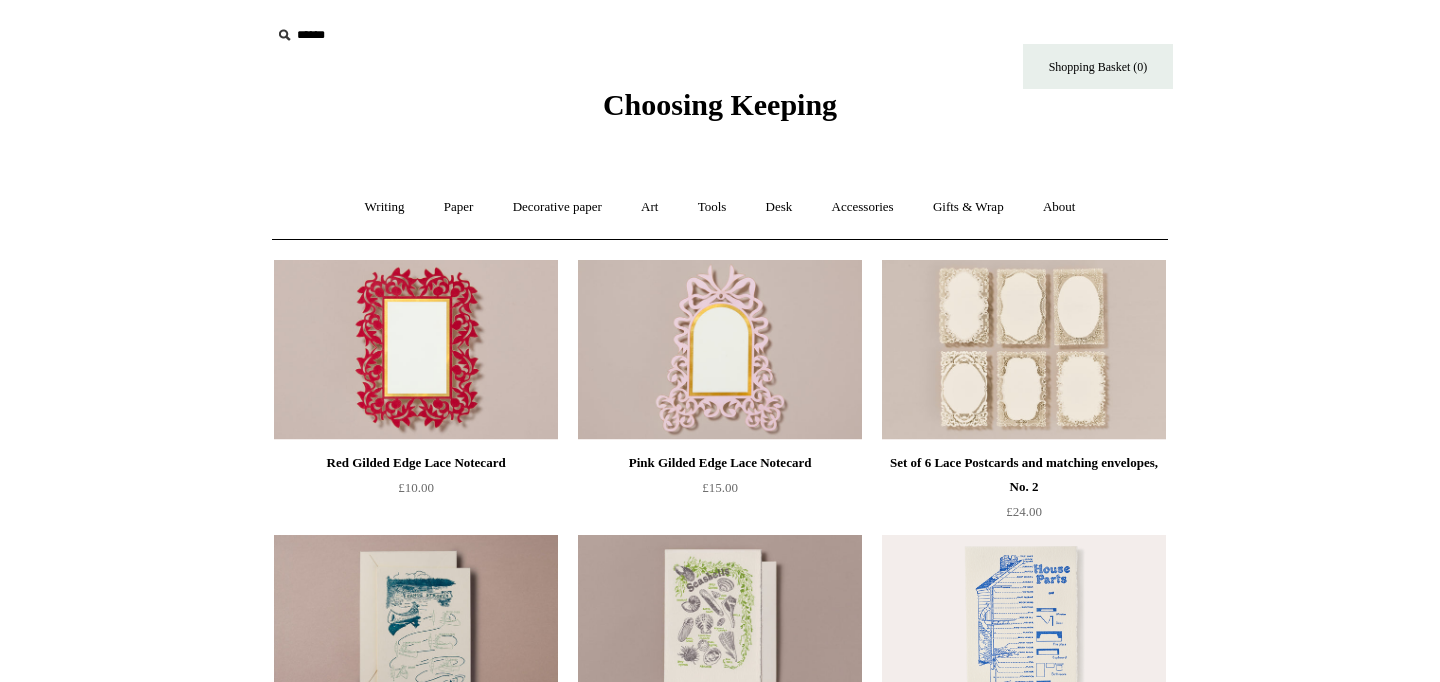 click on "Menu
Choosing Keeping
*
Shipping Information
Shopping Basket (0)
*
⤺
+ +" at bounding box center [720, 4554] 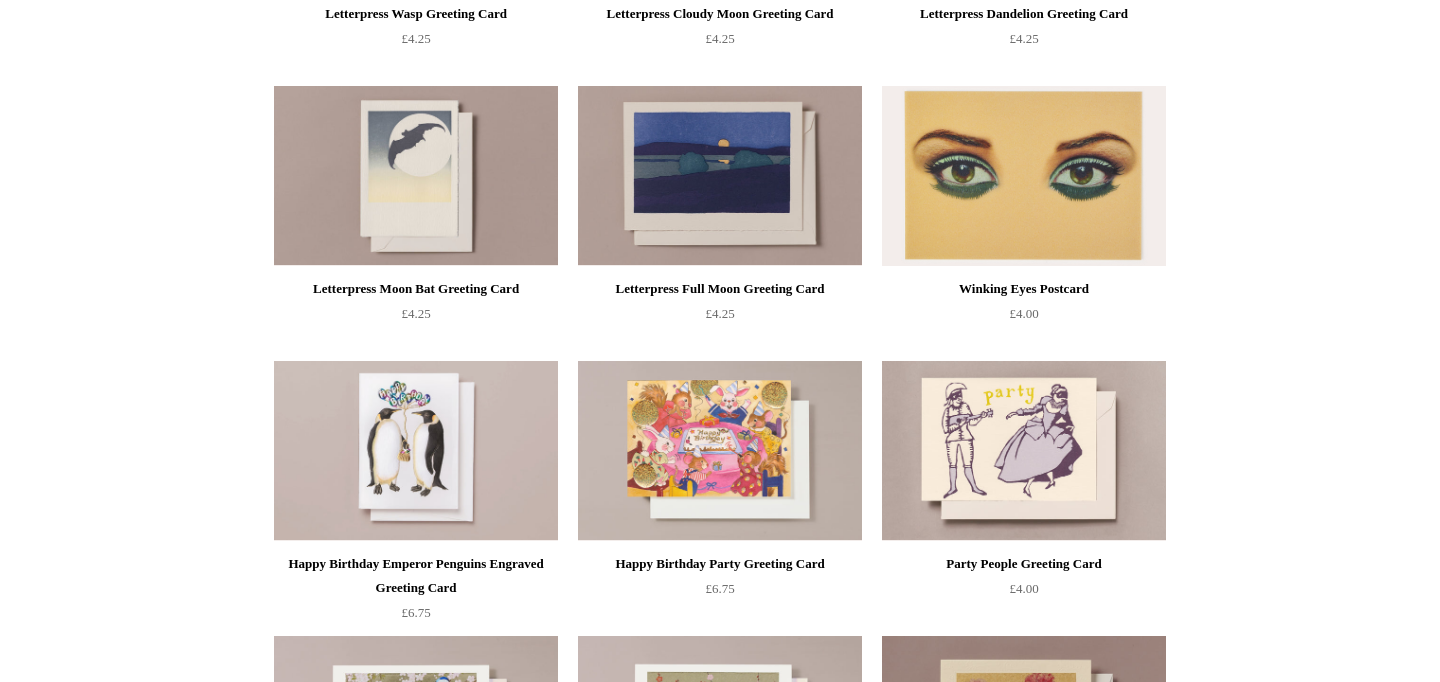 scroll, scrollTop: 3472, scrollLeft: 0, axis: vertical 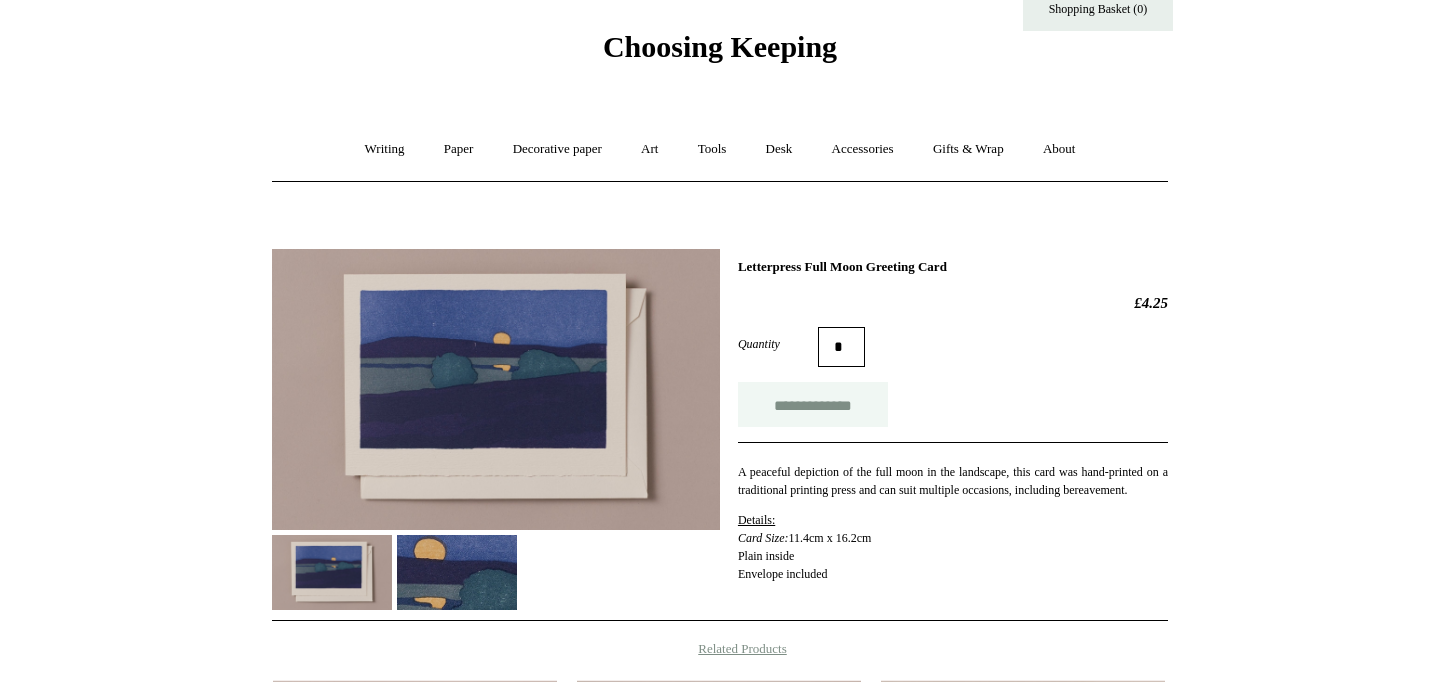 click on "**********" at bounding box center [813, 404] 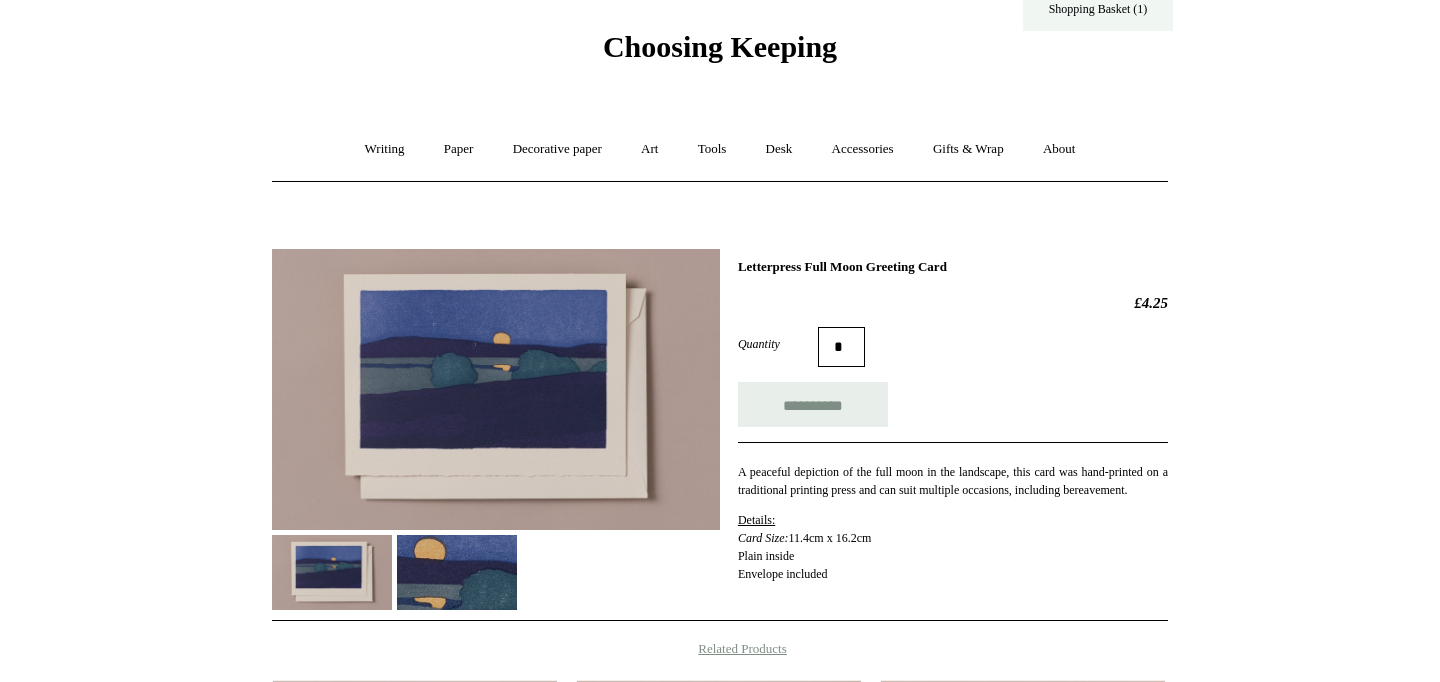 type on "**********" 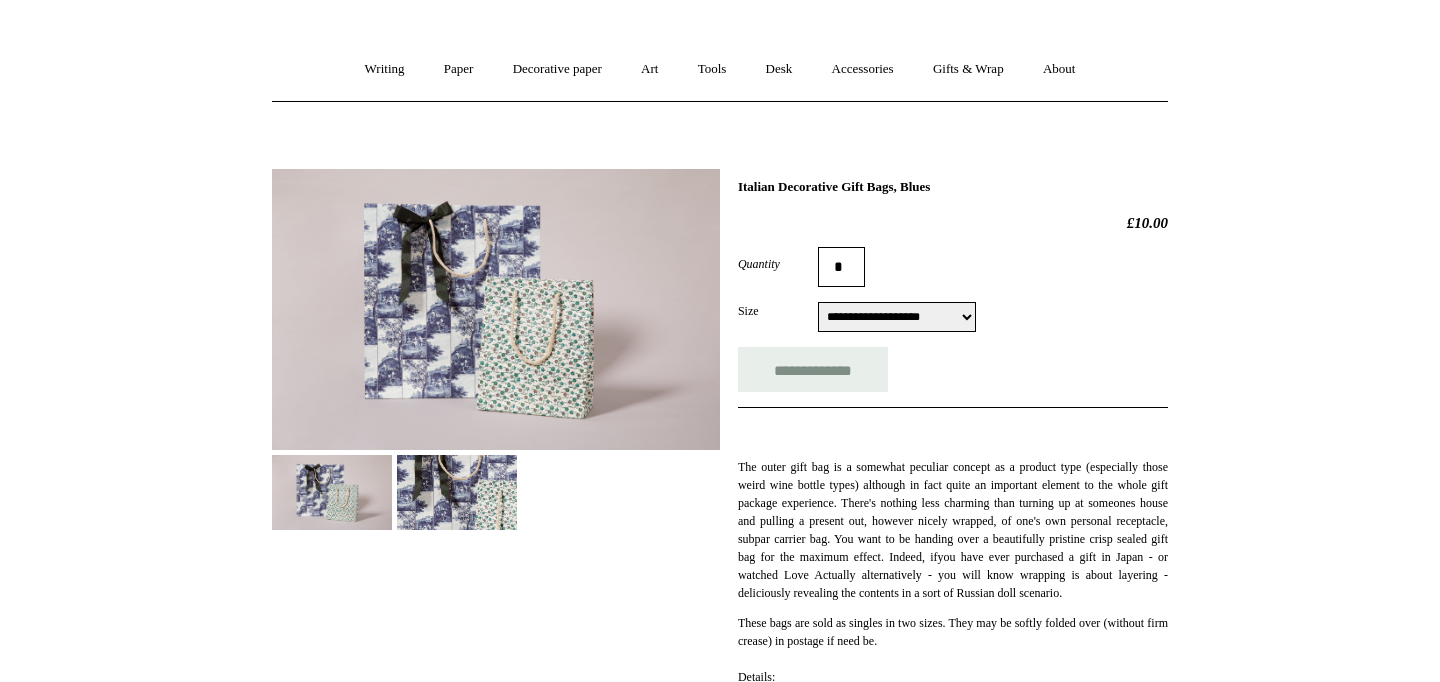 scroll, scrollTop: 158, scrollLeft: 0, axis: vertical 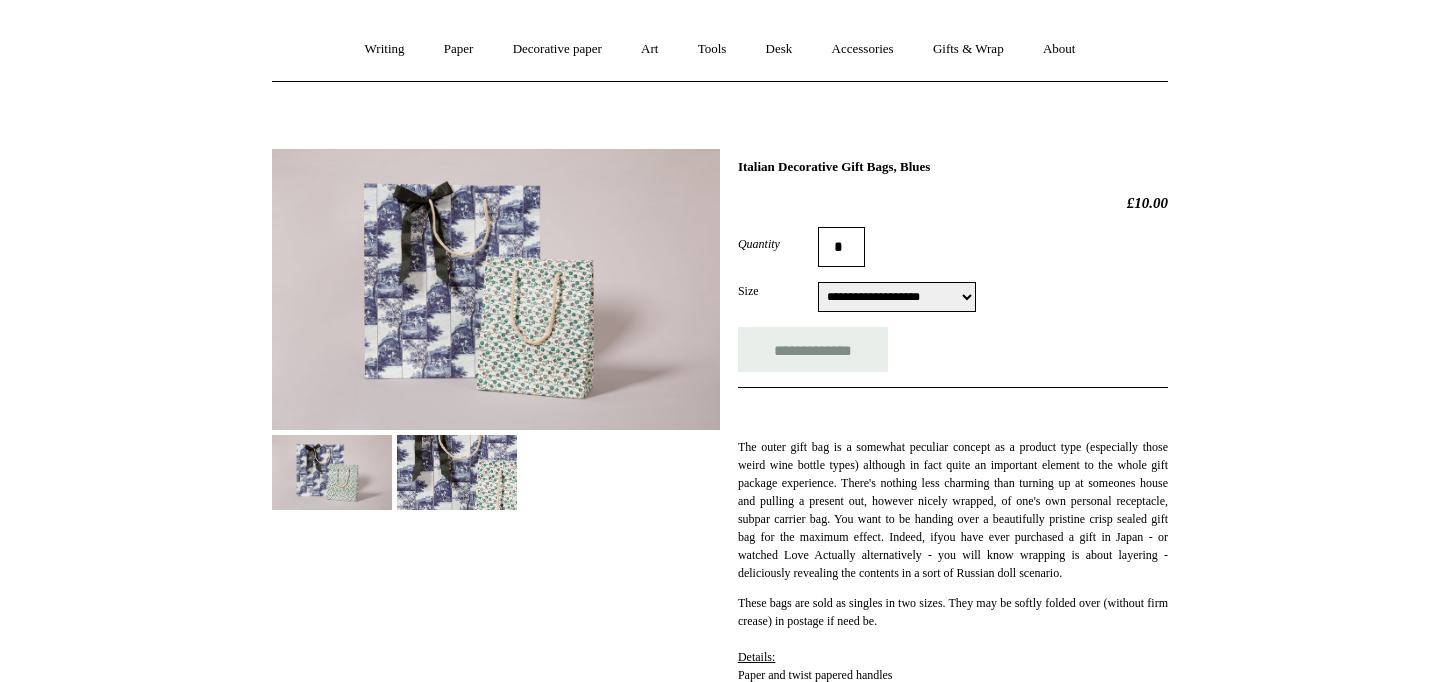 click on "**********" at bounding box center [897, 297] 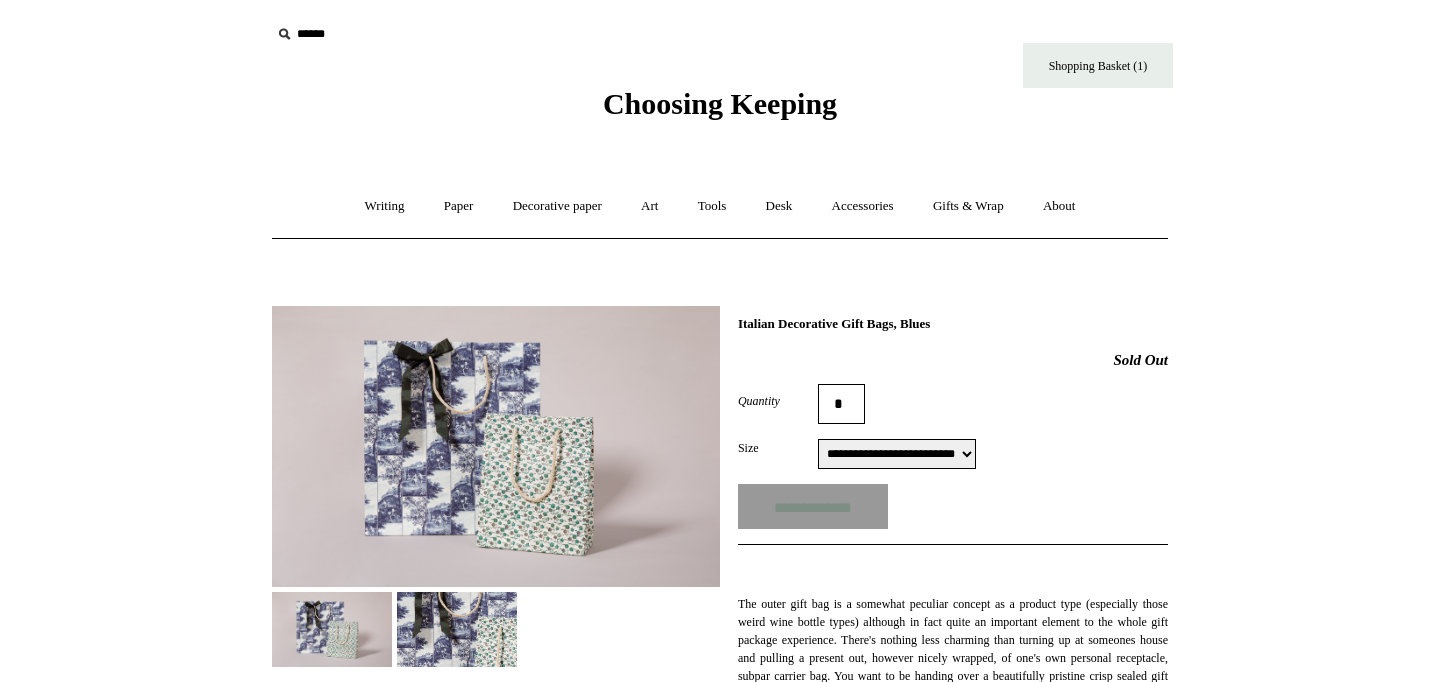 scroll, scrollTop: 0, scrollLeft: 0, axis: both 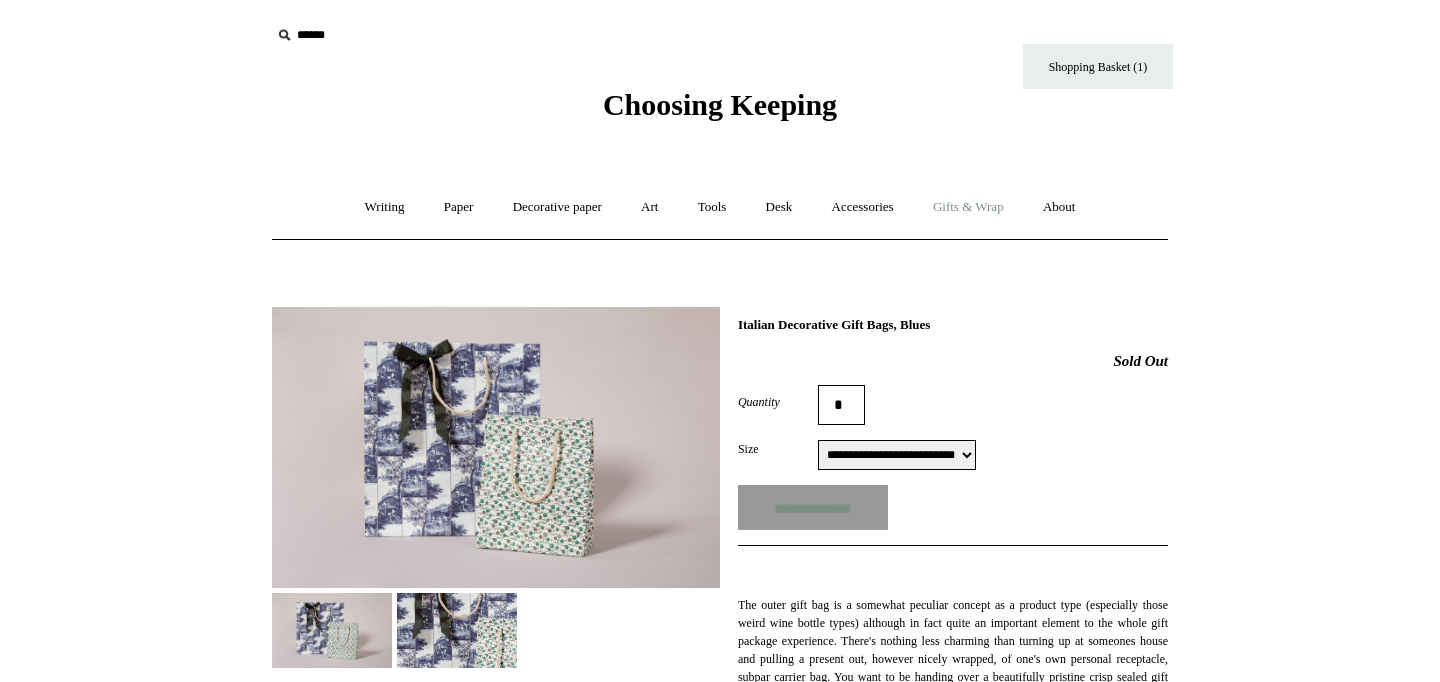 click on "Gifts & Wrap +" at bounding box center [968, 207] 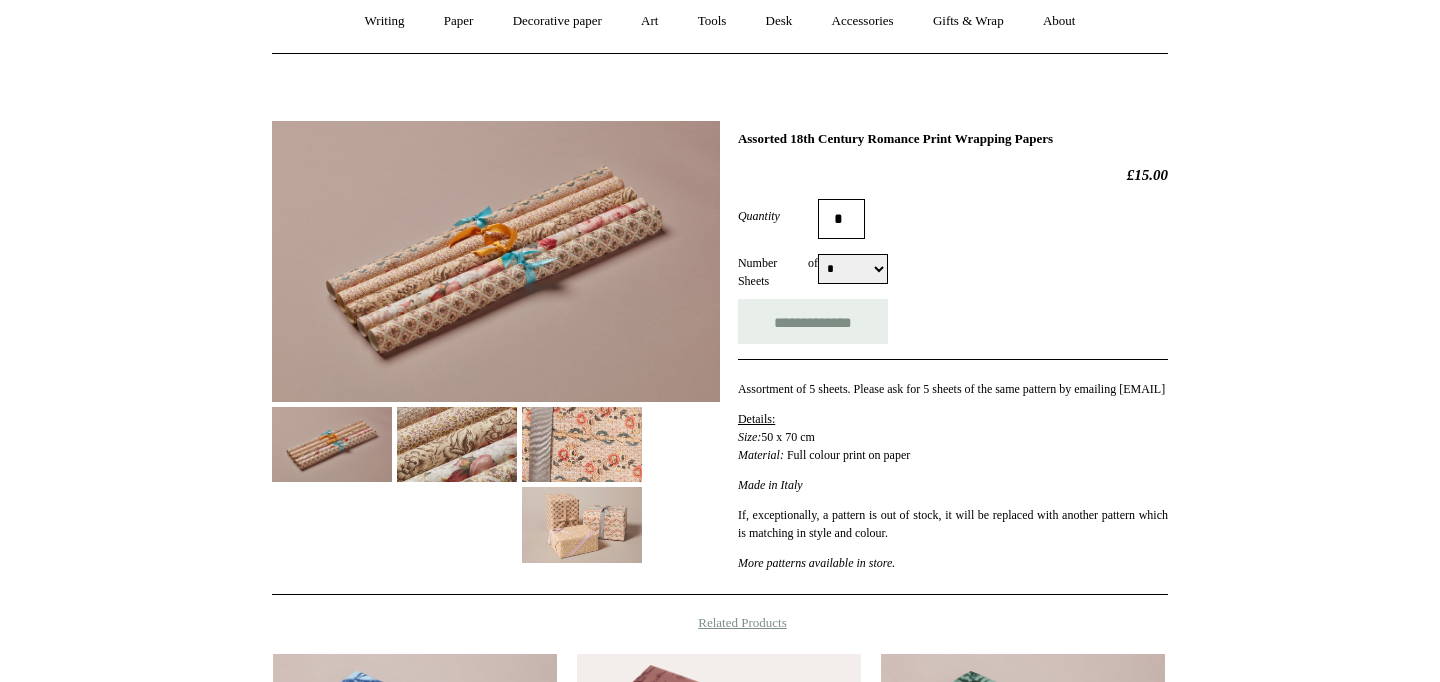scroll, scrollTop: 225, scrollLeft: 0, axis: vertical 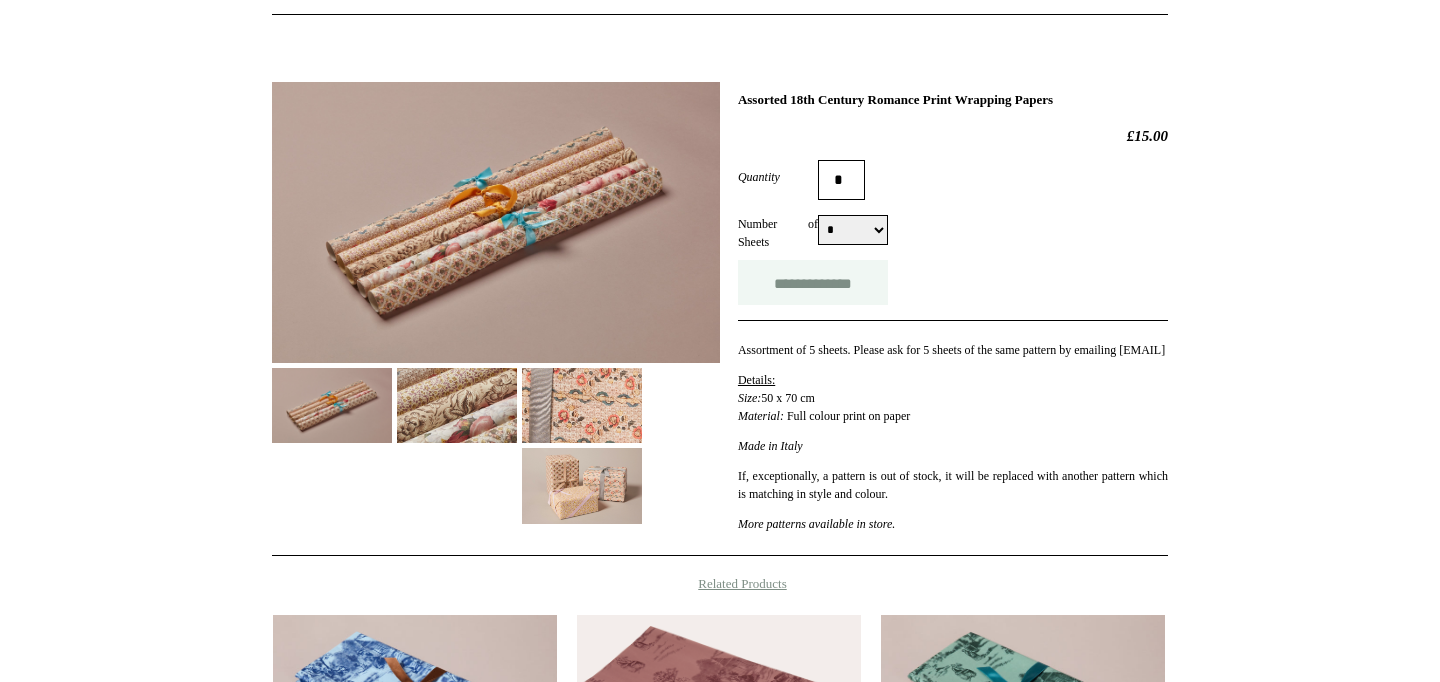 click on "**********" at bounding box center (813, 282) 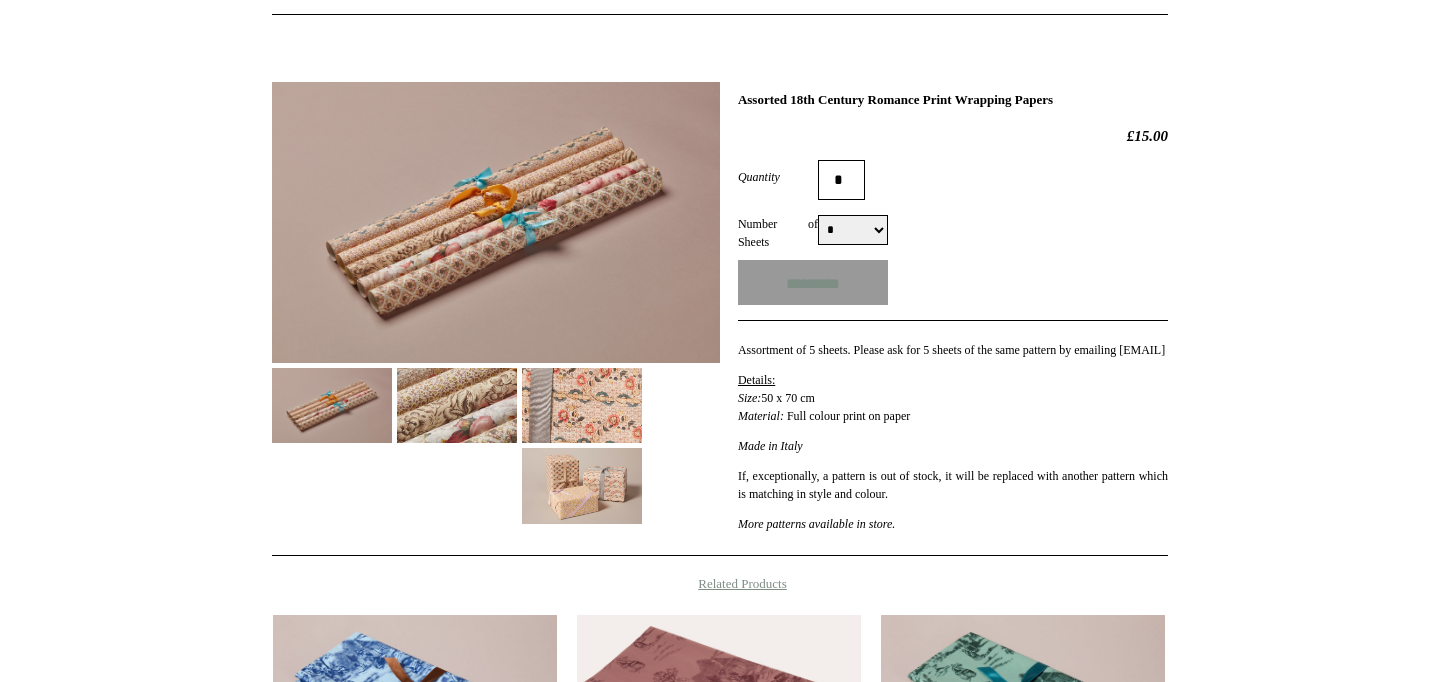 type on "**********" 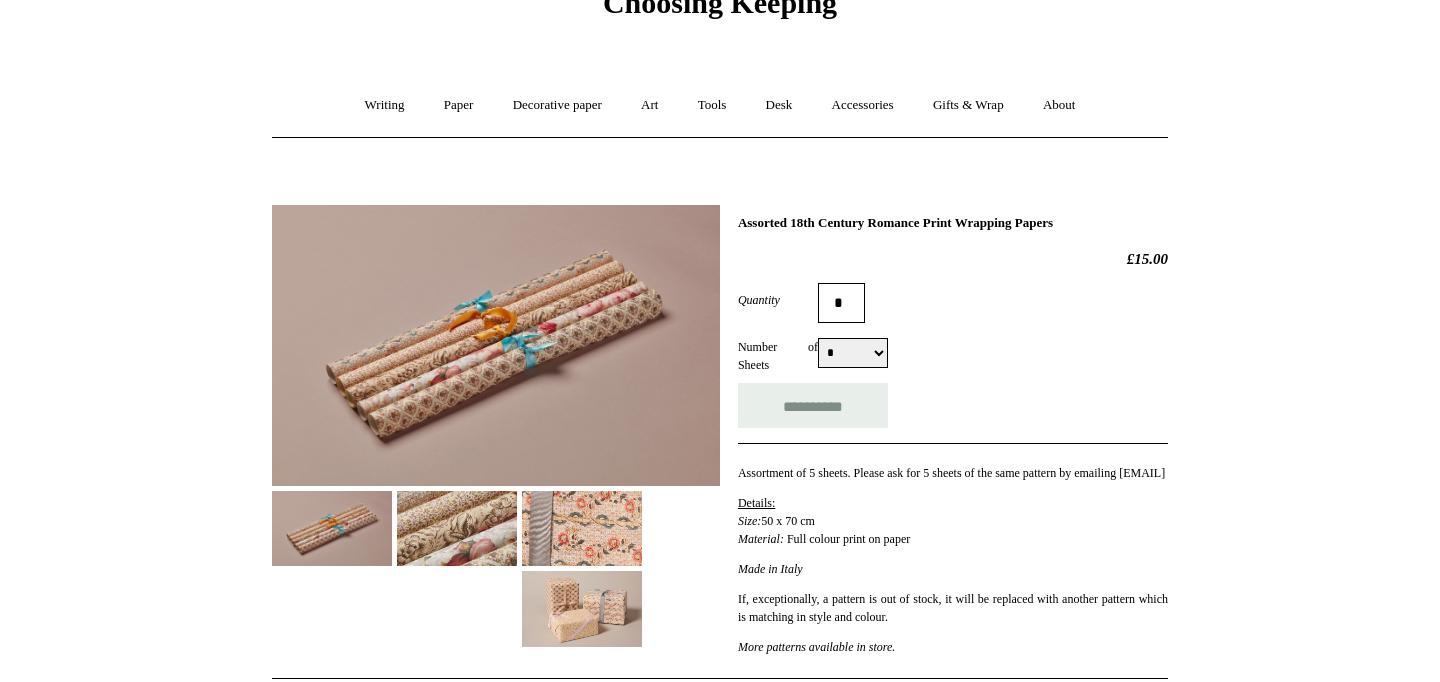 scroll, scrollTop: 0, scrollLeft: 0, axis: both 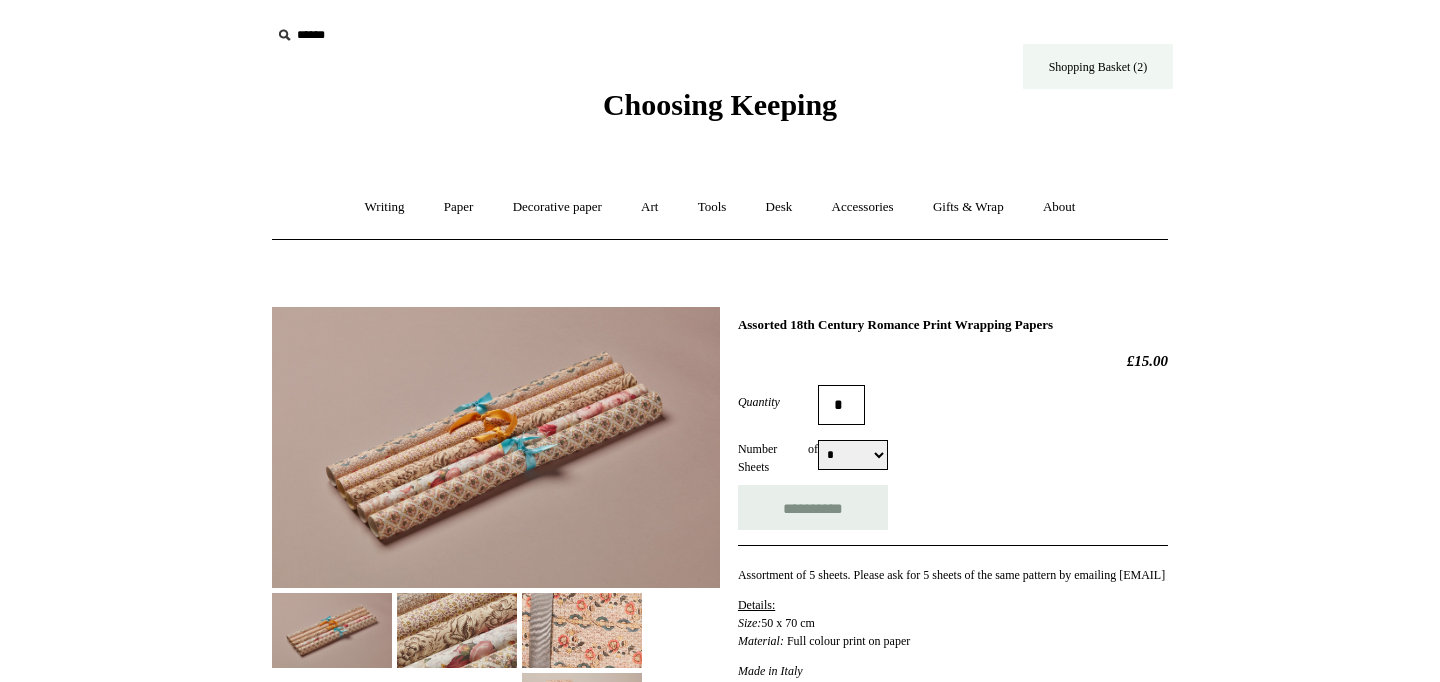 click on "Shopping Basket (2)" at bounding box center [1098, 66] 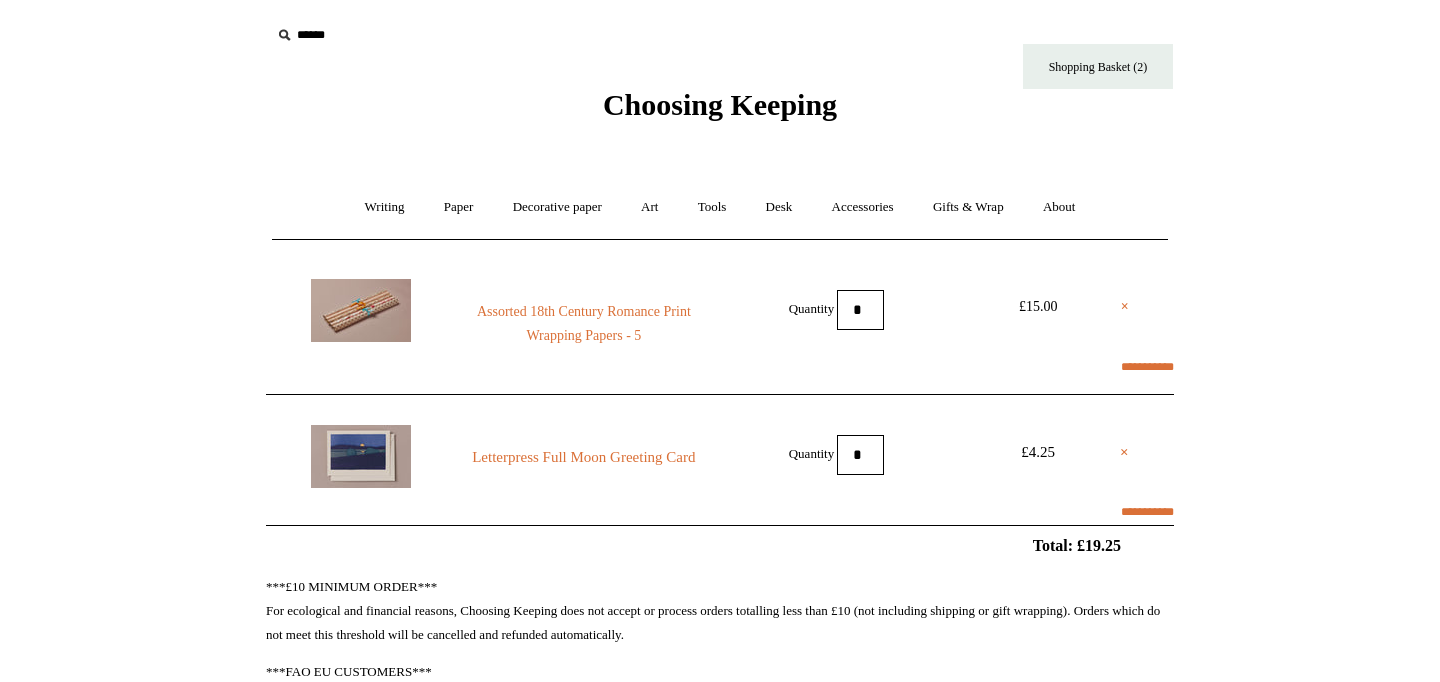 scroll, scrollTop: 0, scrollLeft: 0, axis: both 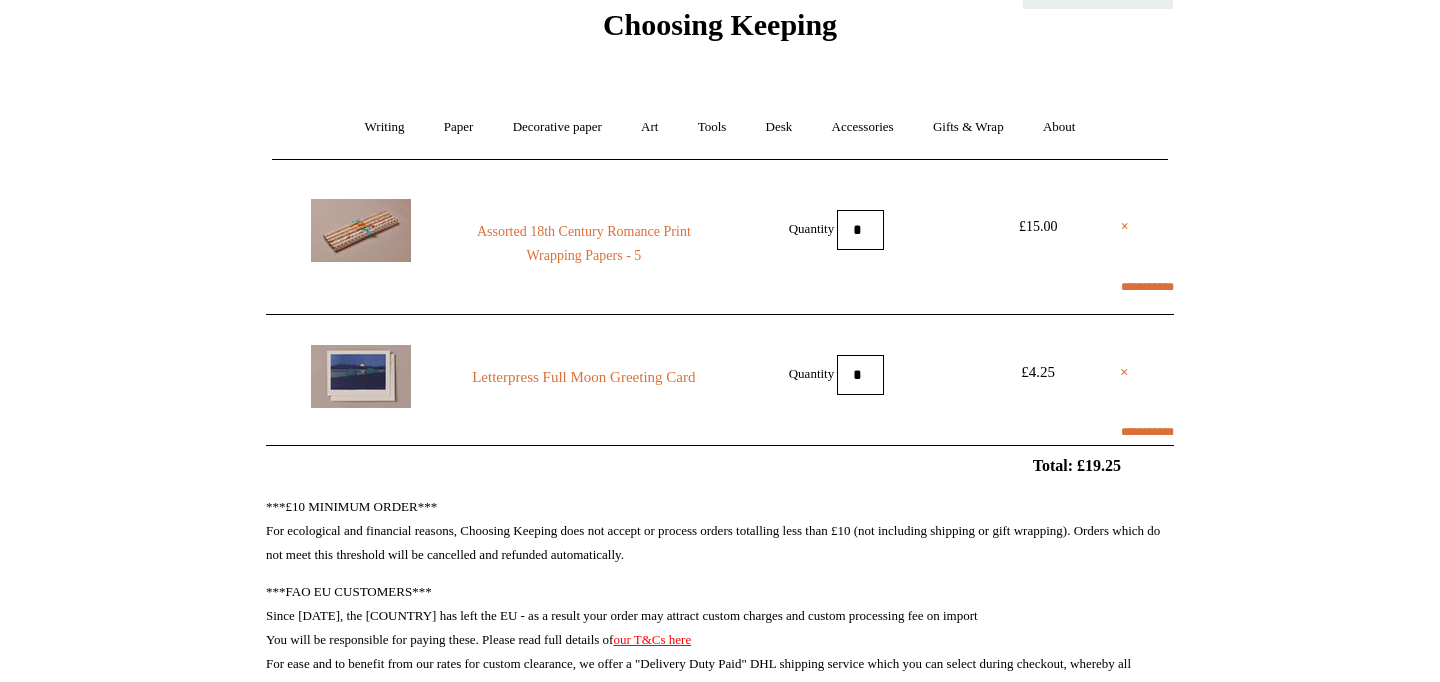 select on "**********" 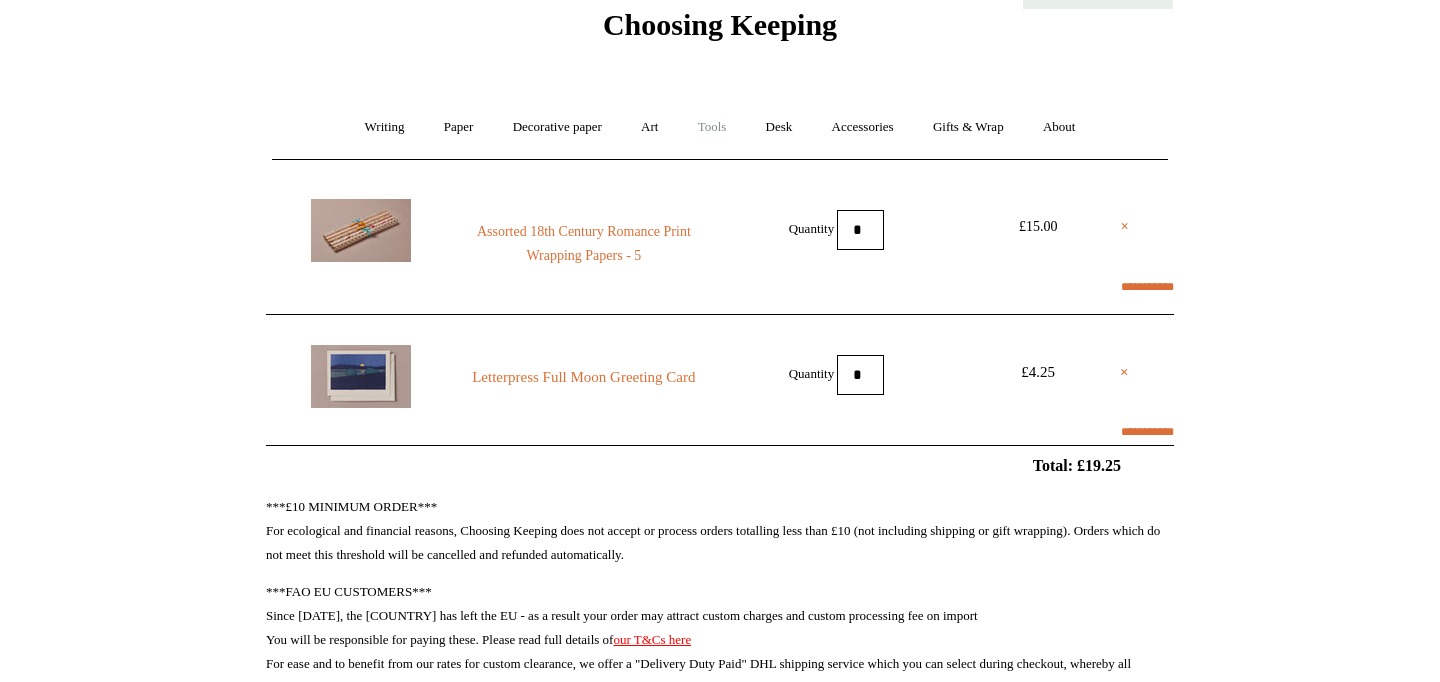 select on "*******" 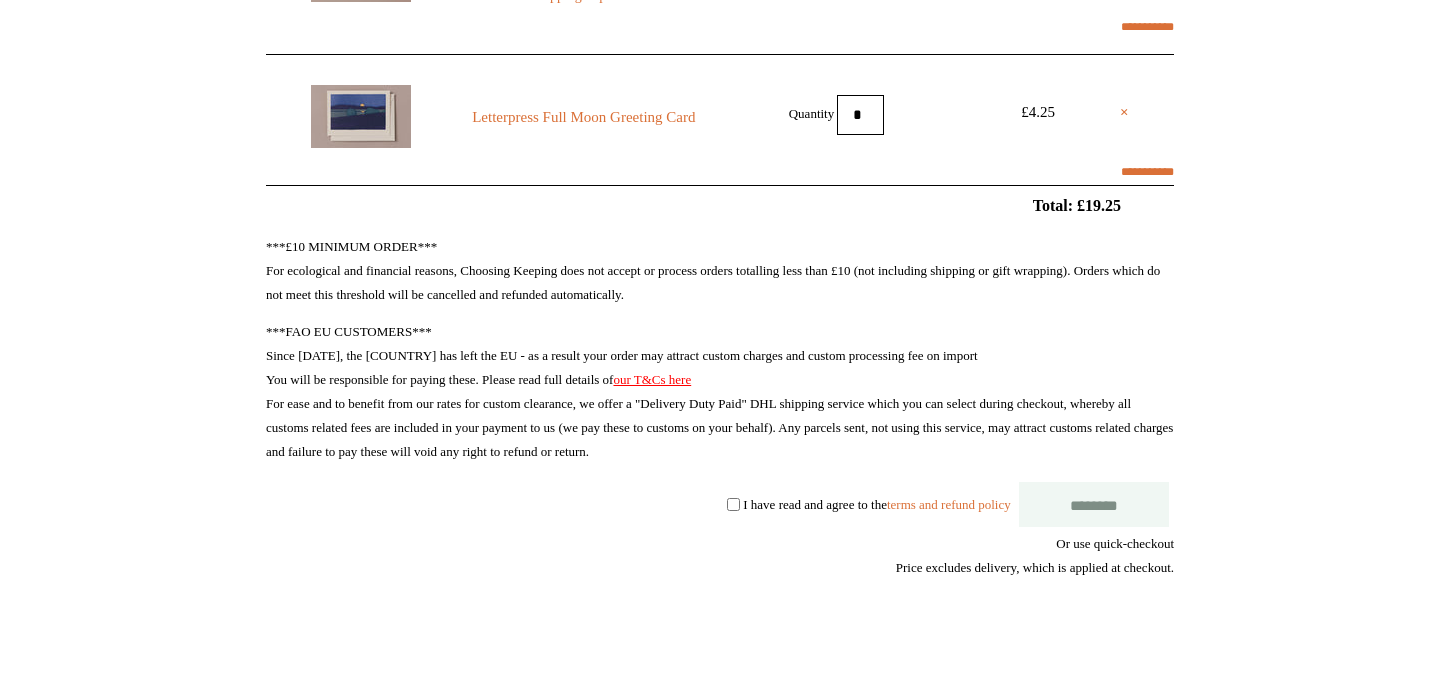 scroll, scrollTop: 341, scrollLeft: 0, axis: vertical 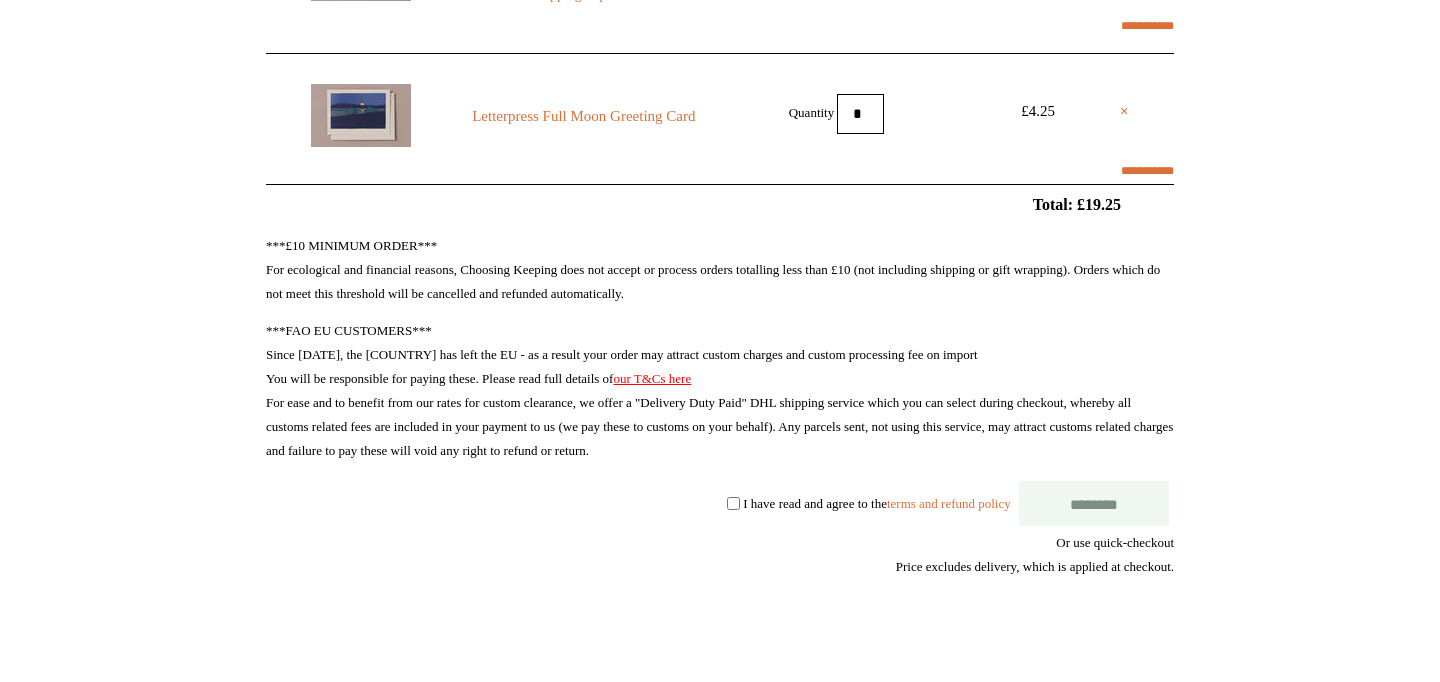 click on "I have read and agree to the  terms and refund policy" at bounding box center (876, 502) 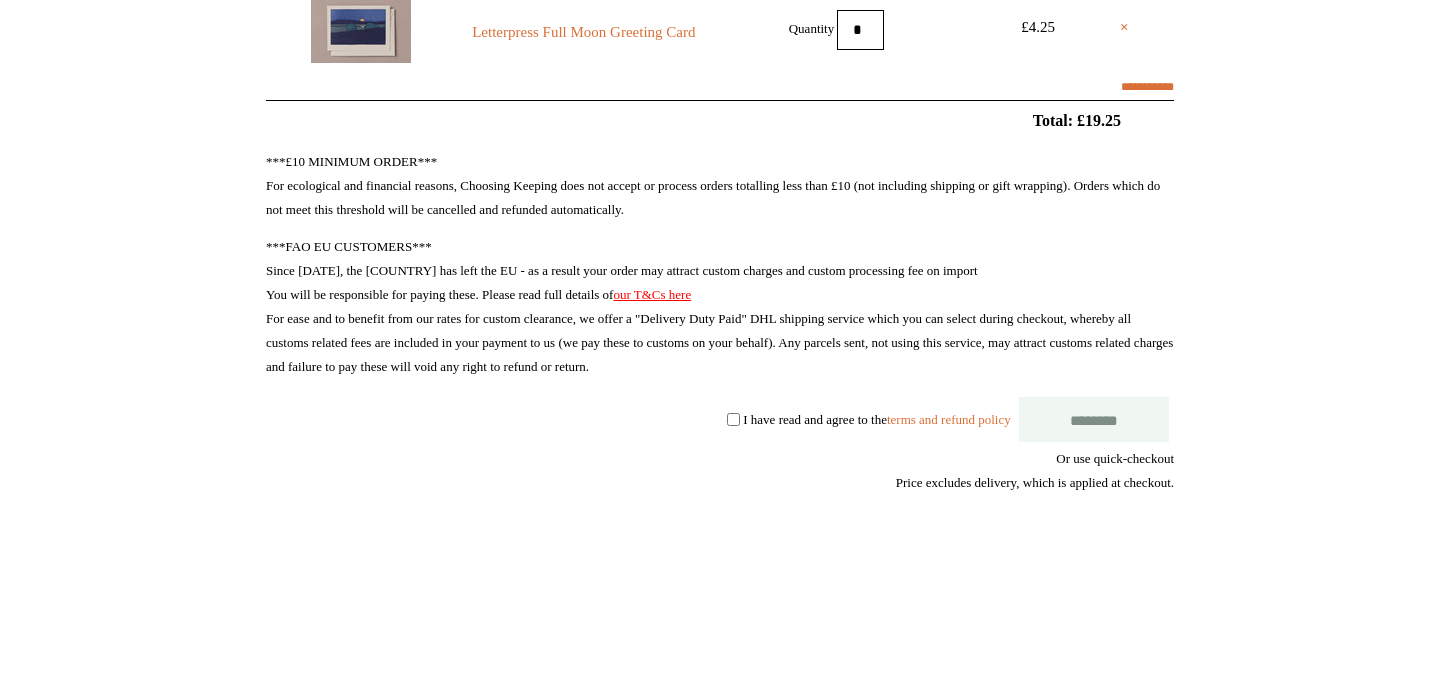 scroll, scrollTop: 464, scrollLeft: 0, axis: vertical 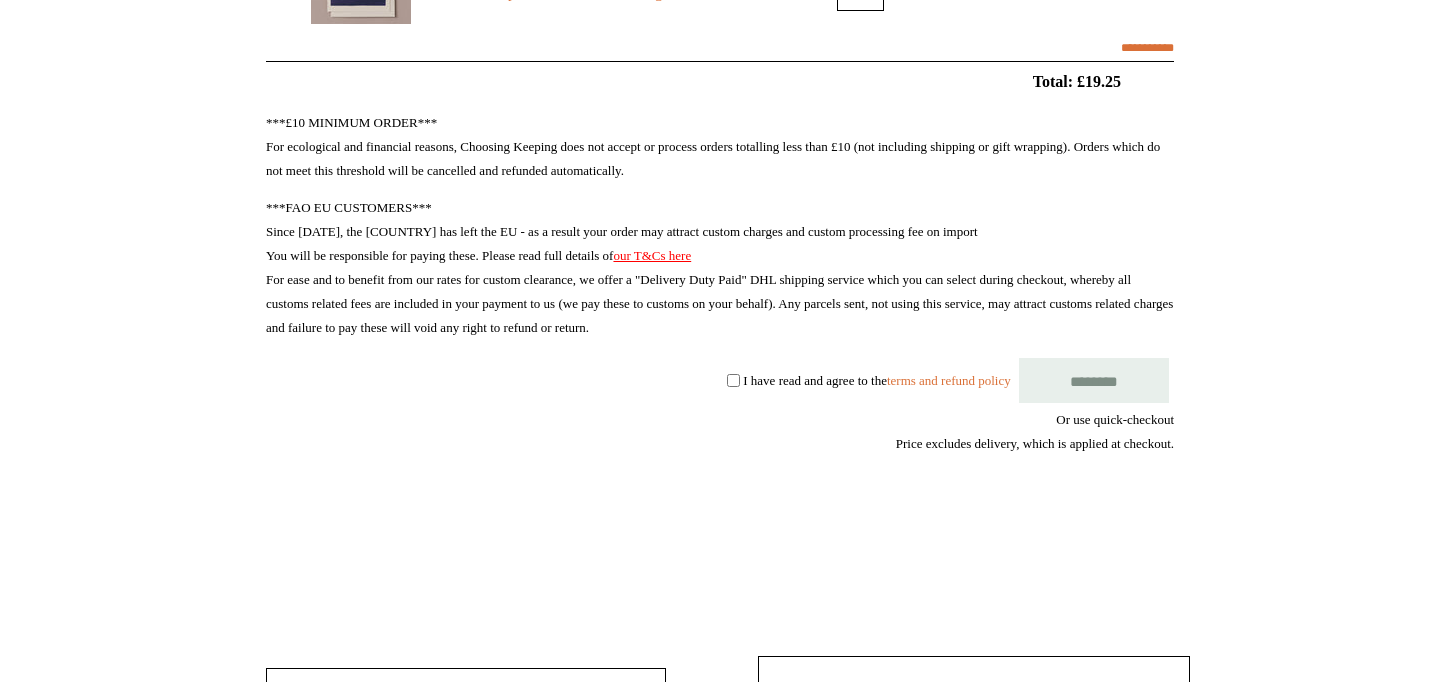 click on "********" at bounding box center [1094, 380] 